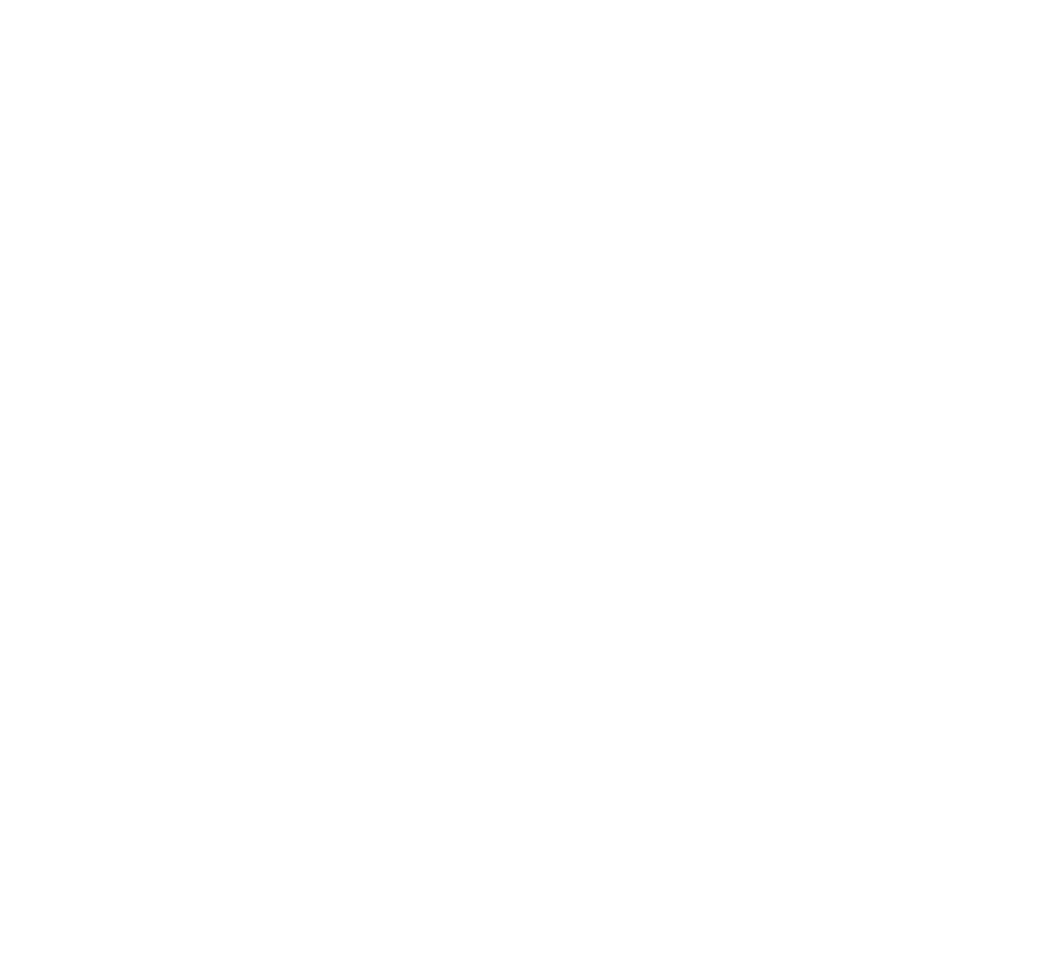 scroll, scrollTop: 0, scrollLeft: 0, axis: both 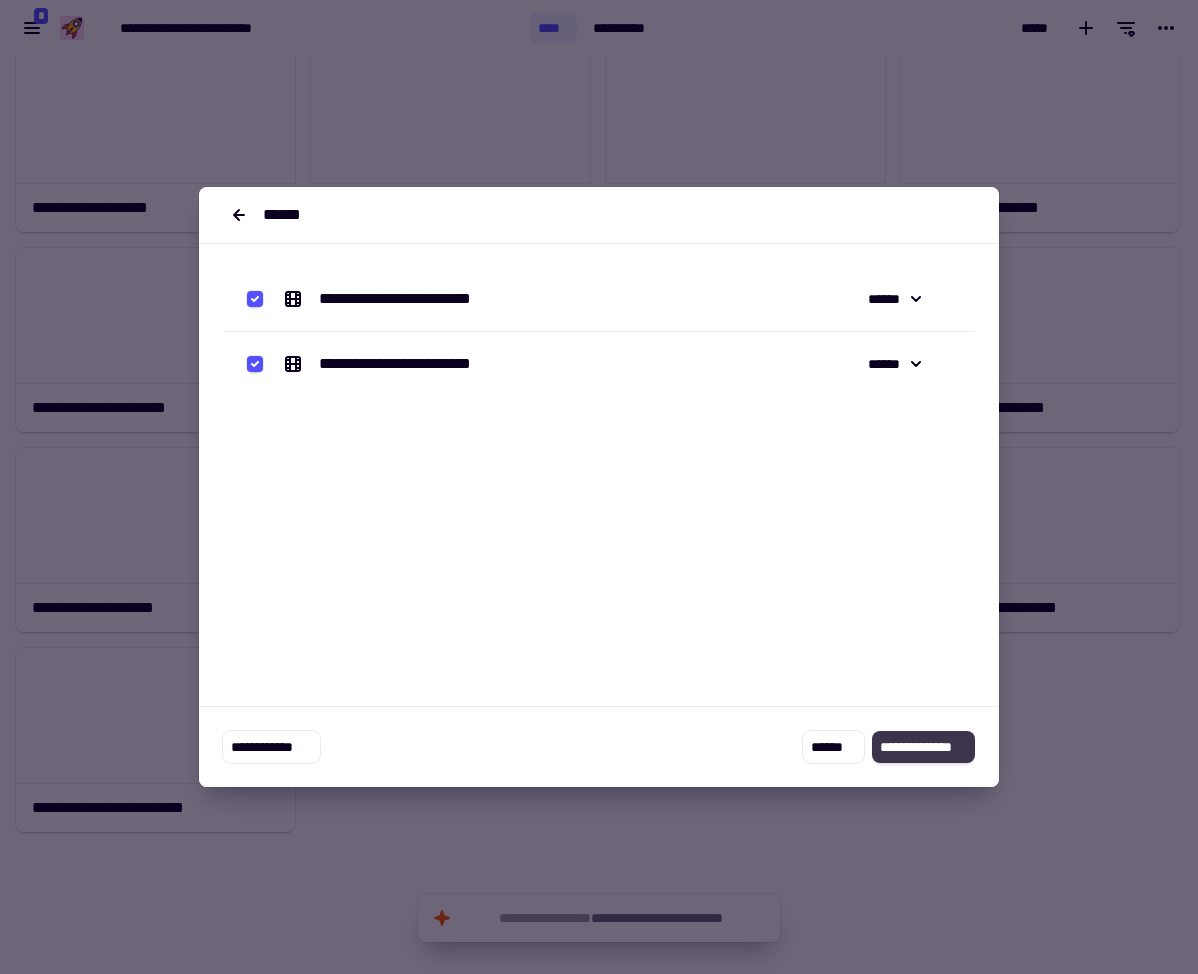 click on "**********" 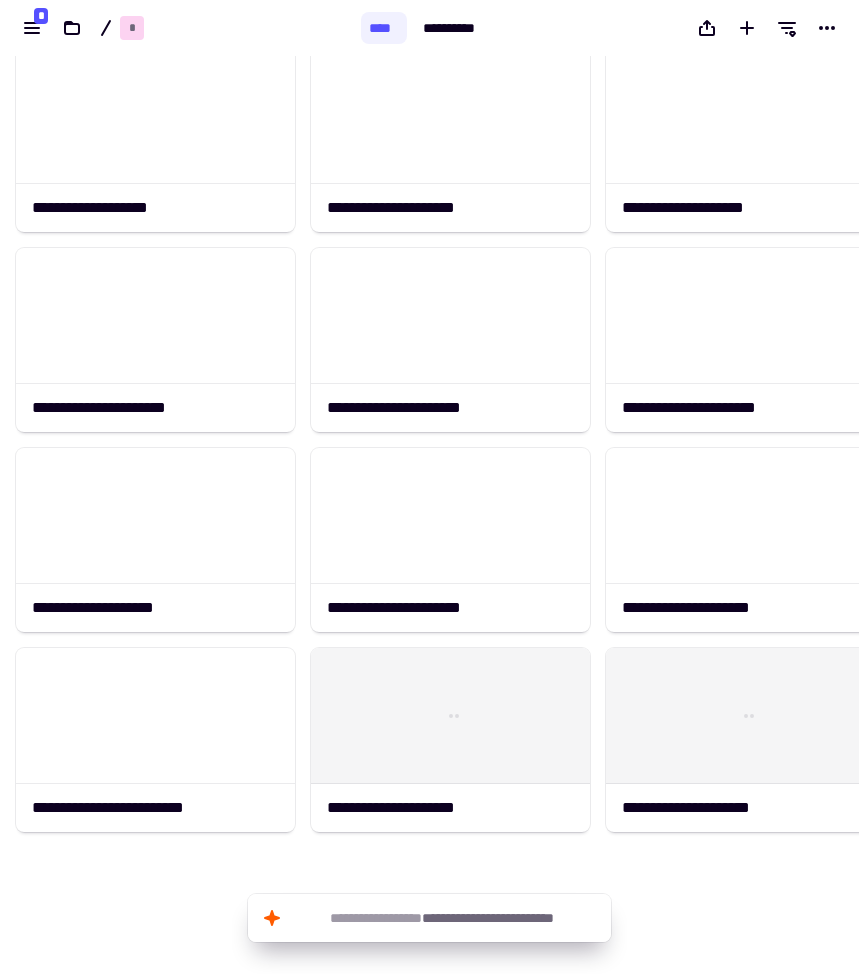 scroll, scrollTop: 918, scrollLeft: 859, axis: both 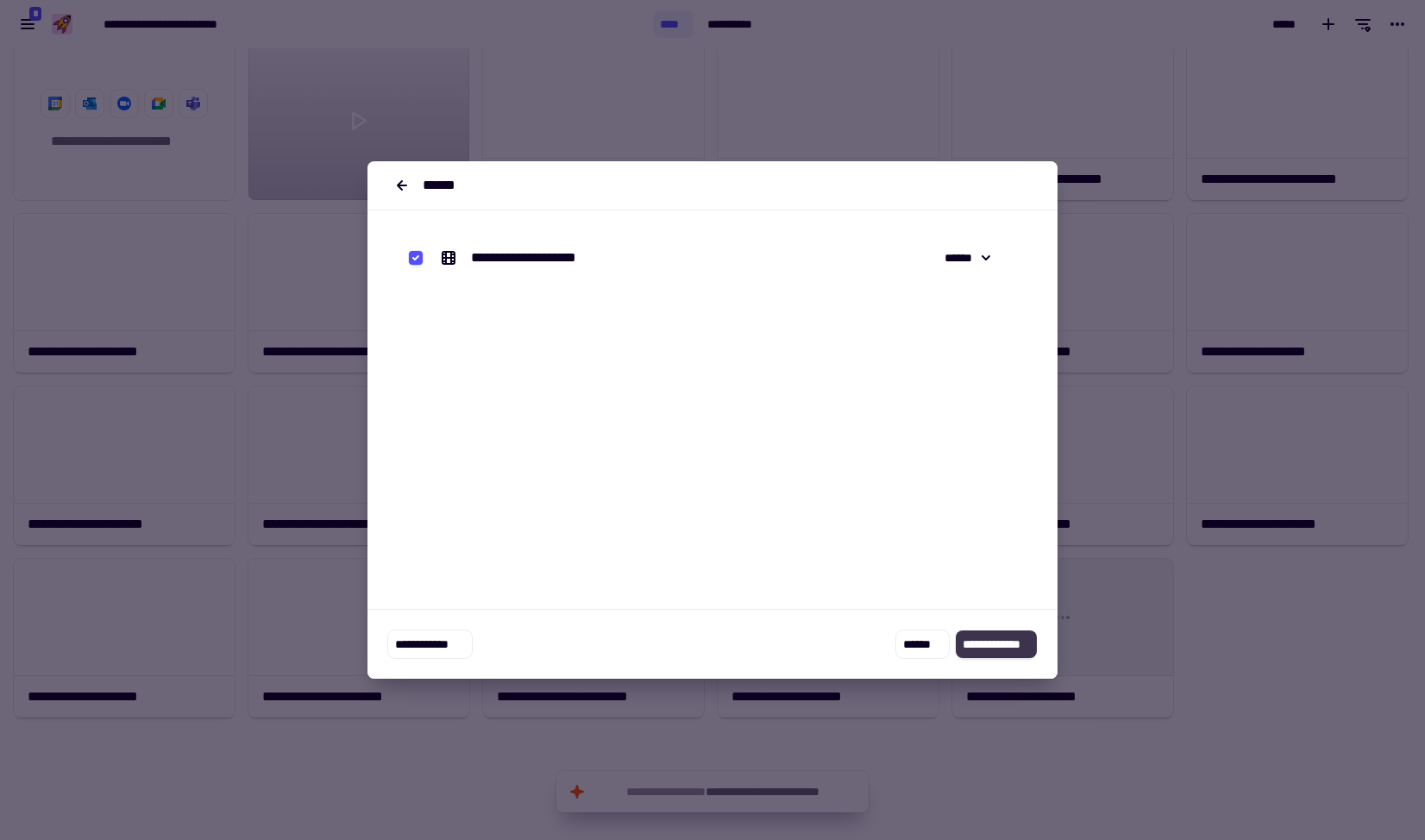 click on "**********" 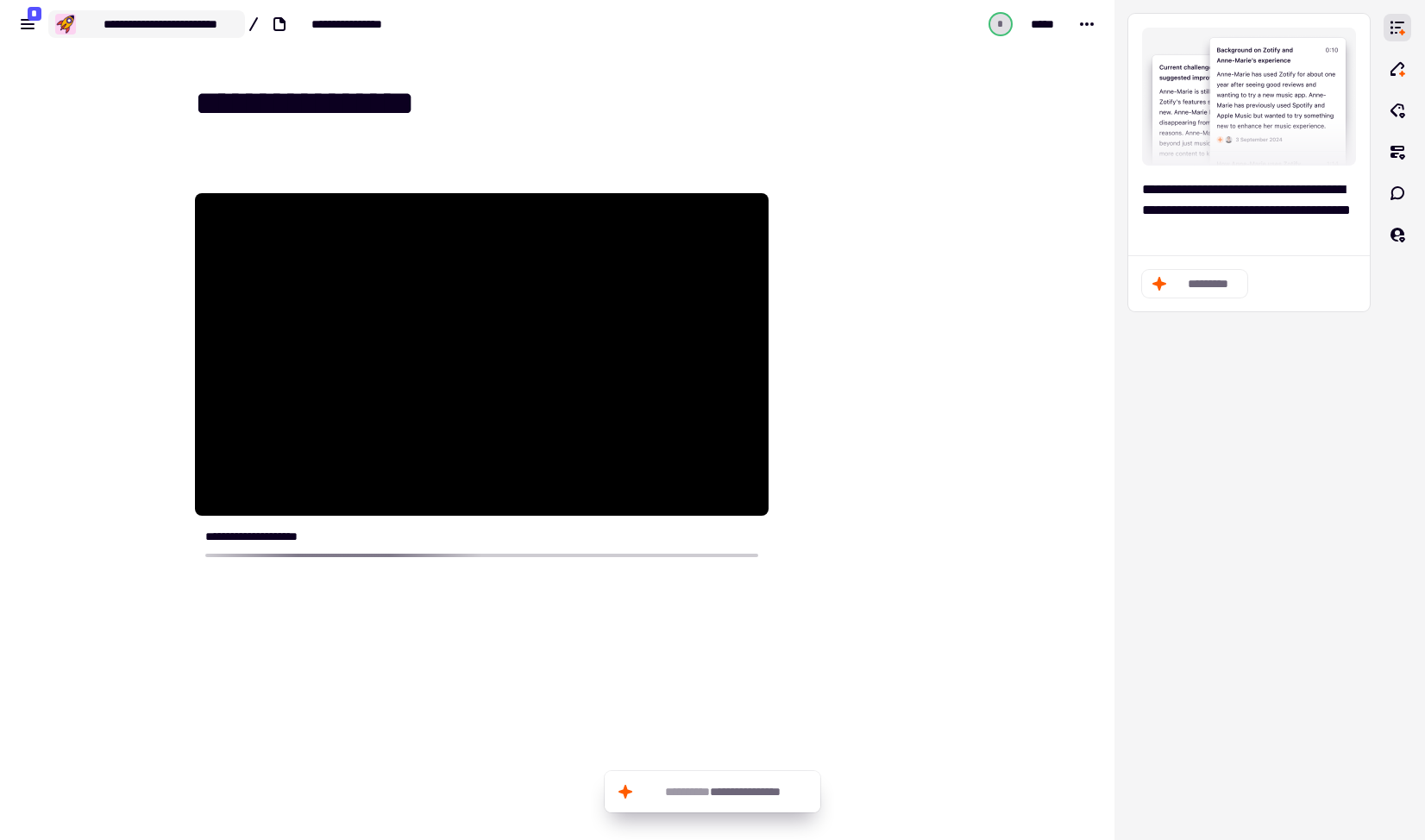 click on "**********" 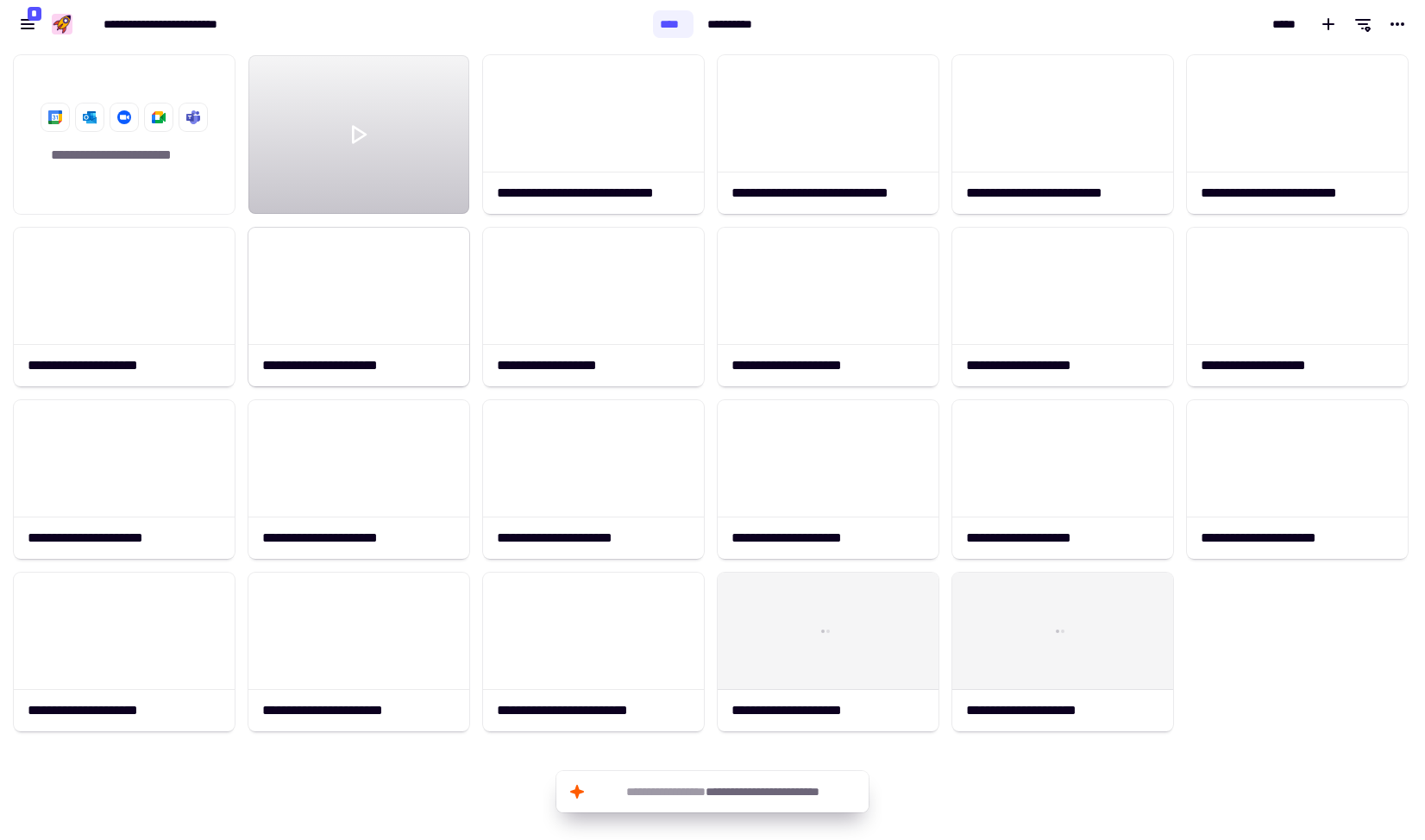scroll, scrollTop: 1, scrollLeft: 1, axis: both 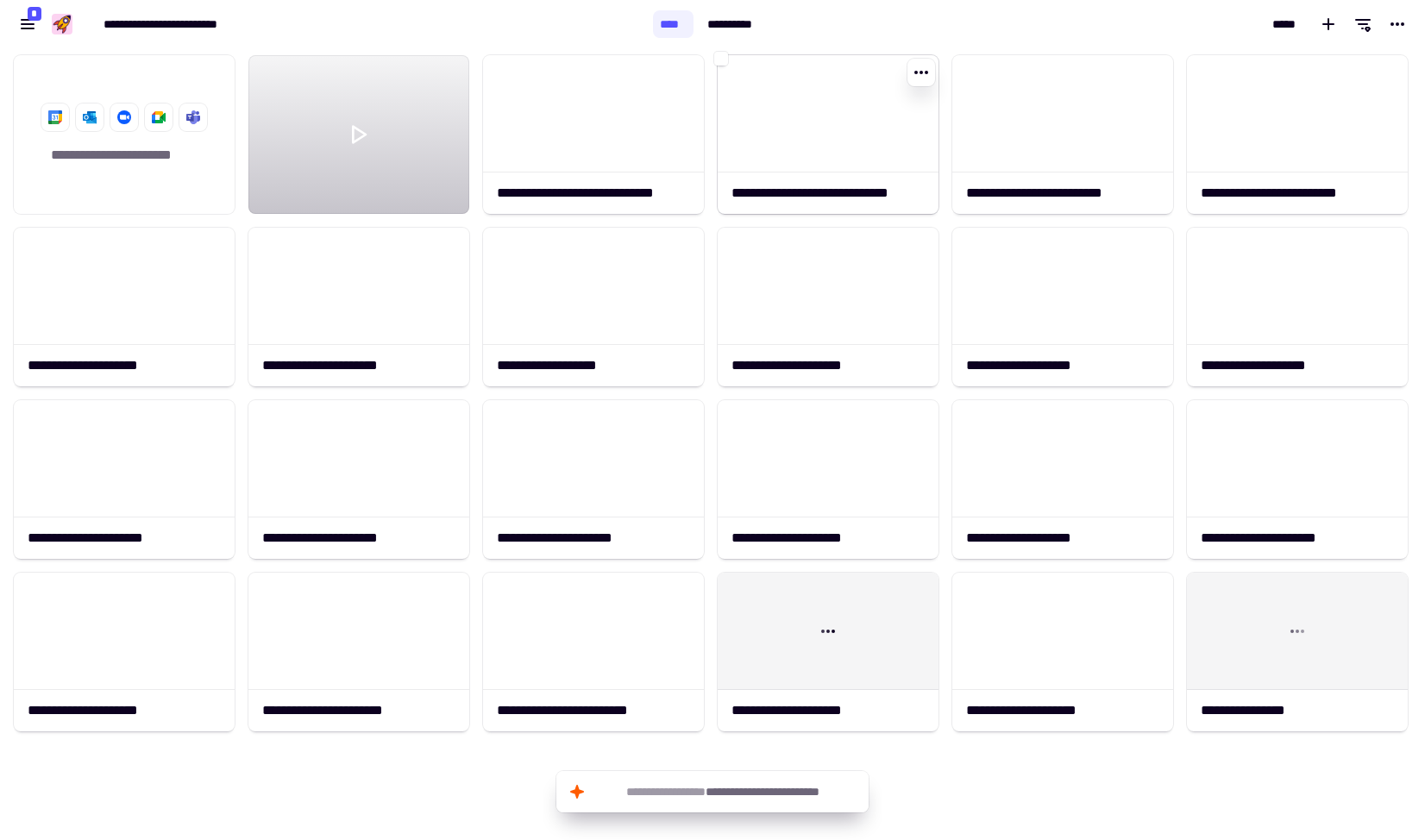 click 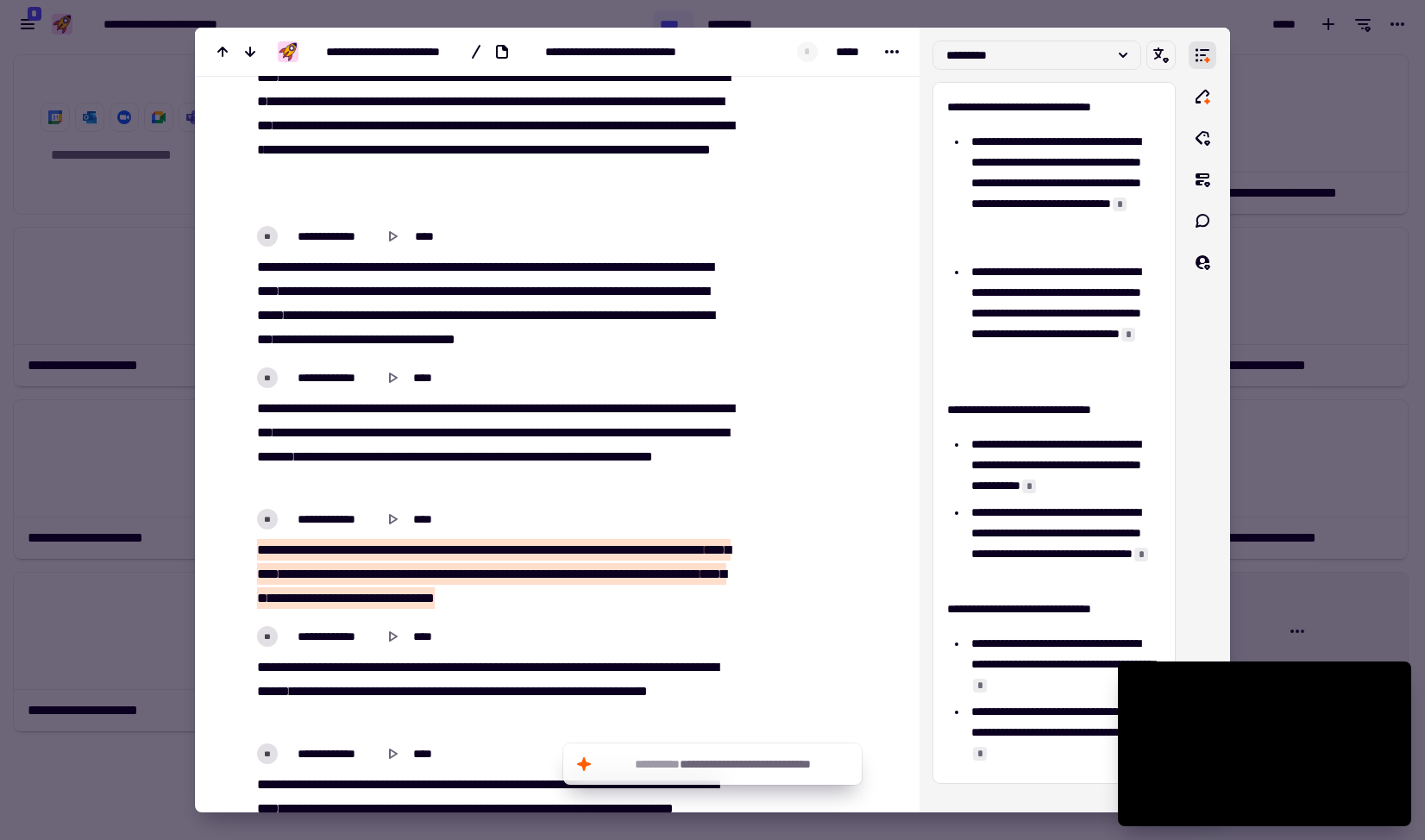 scroll, scrollTop: 715, scrollLeft: 0, axis: vertical 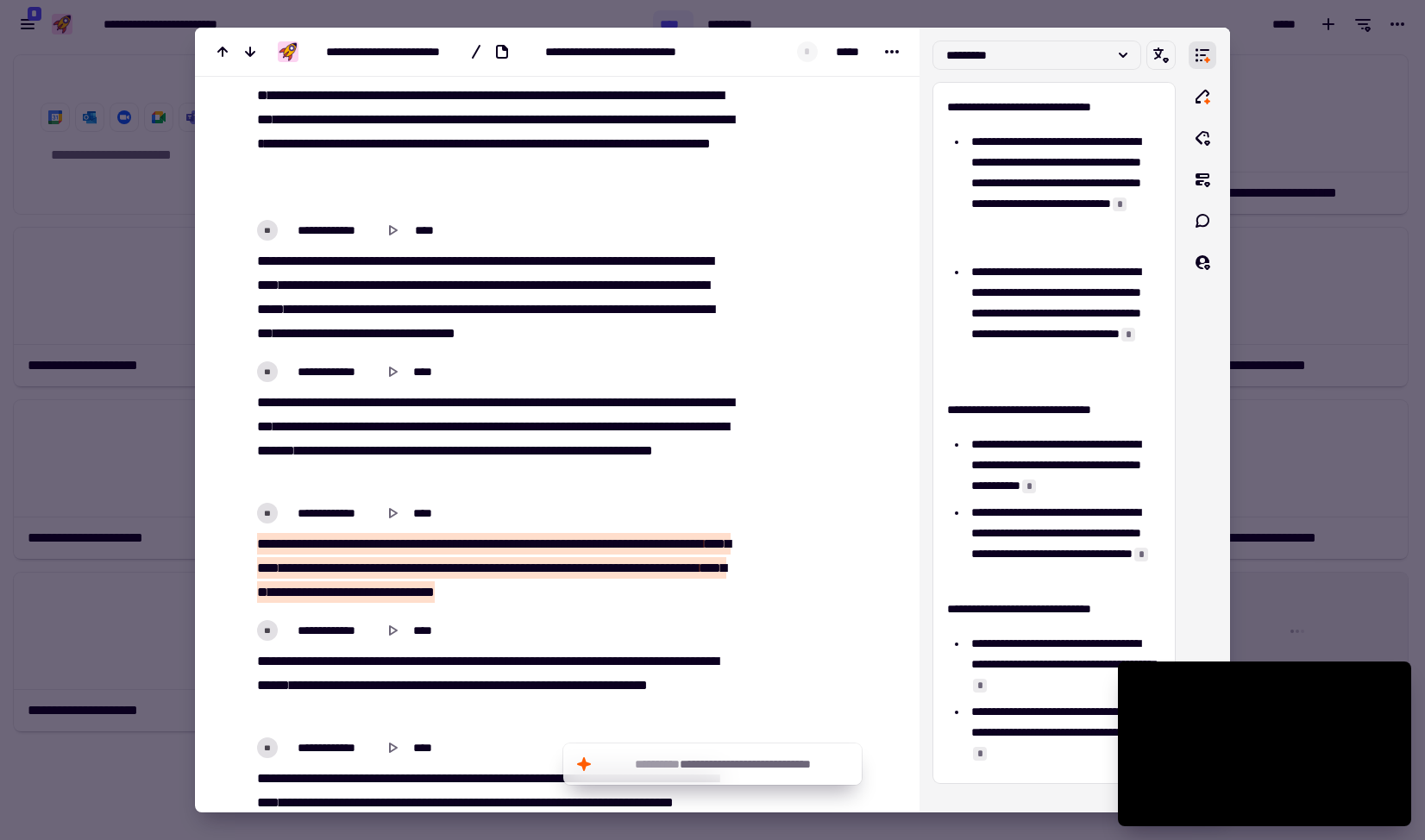 click at bounding box center (712, 420) 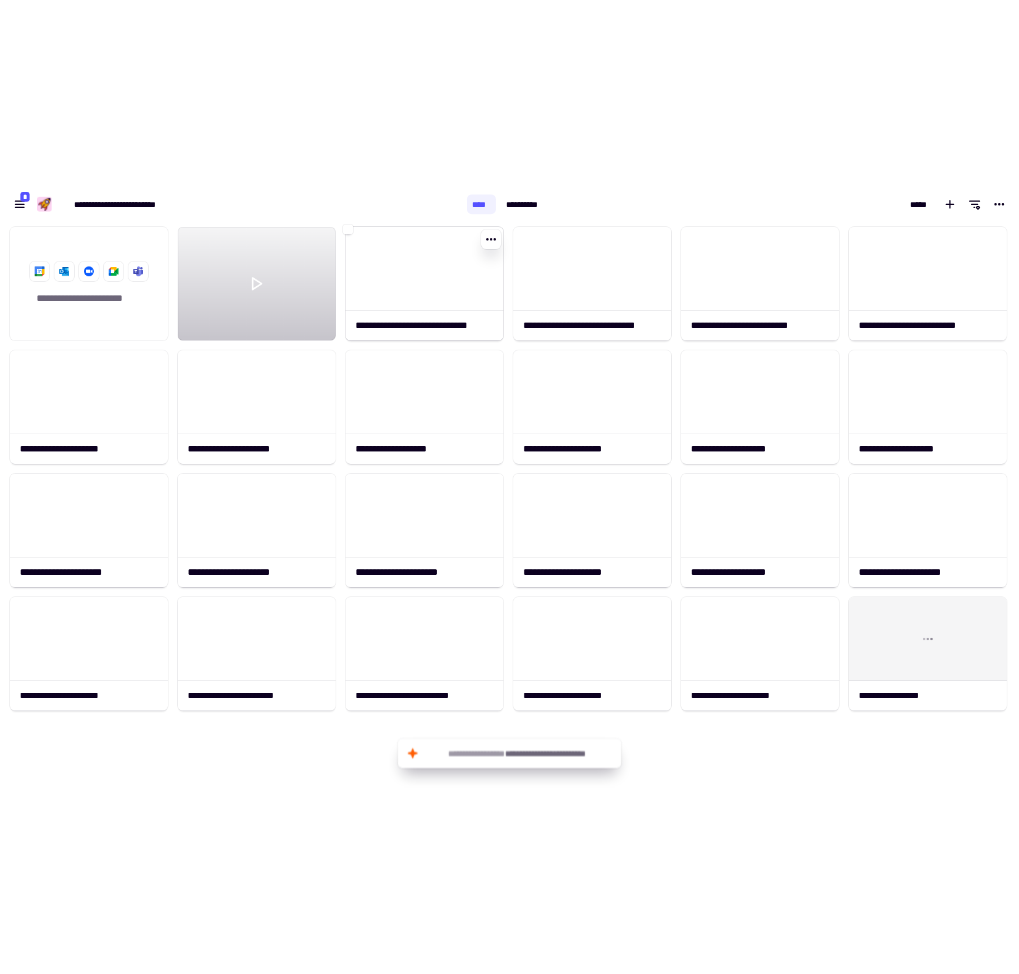 scroll, scrollTop: 16, scrollLeft: 0, axis: vertical 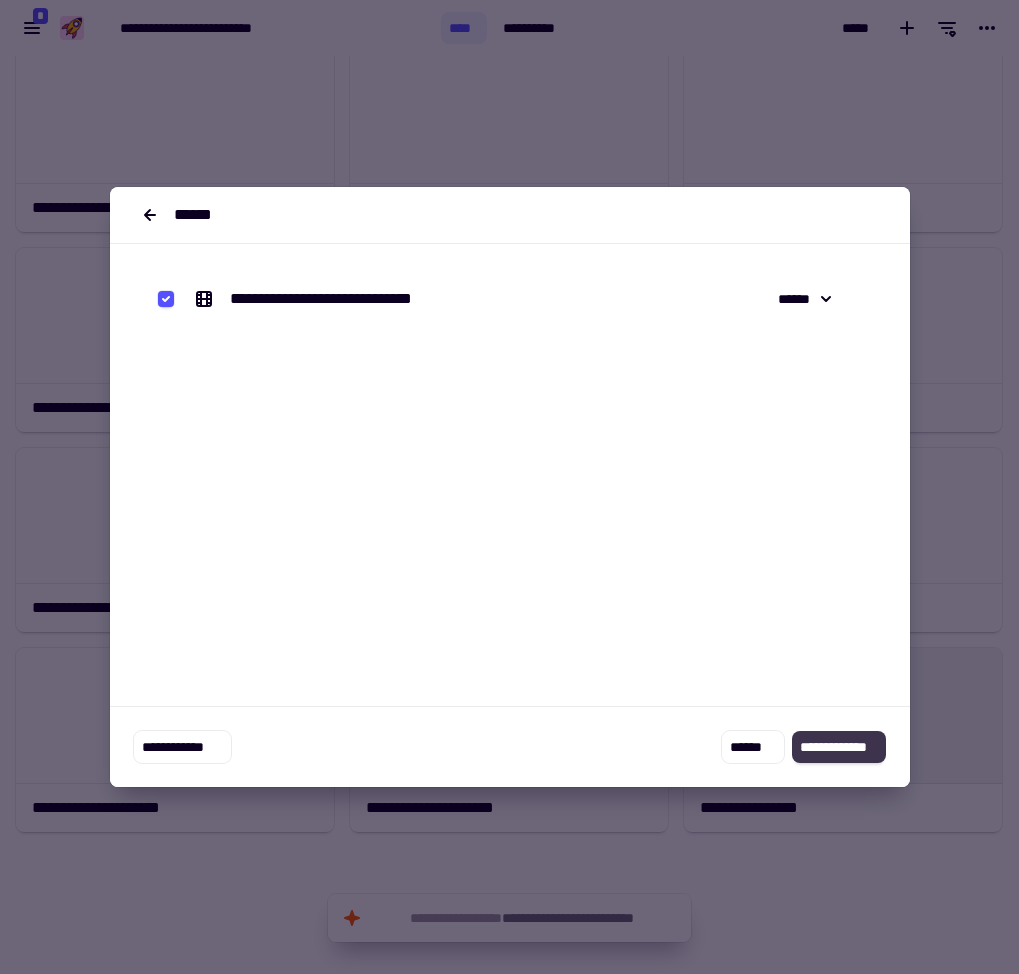 click on "**********" 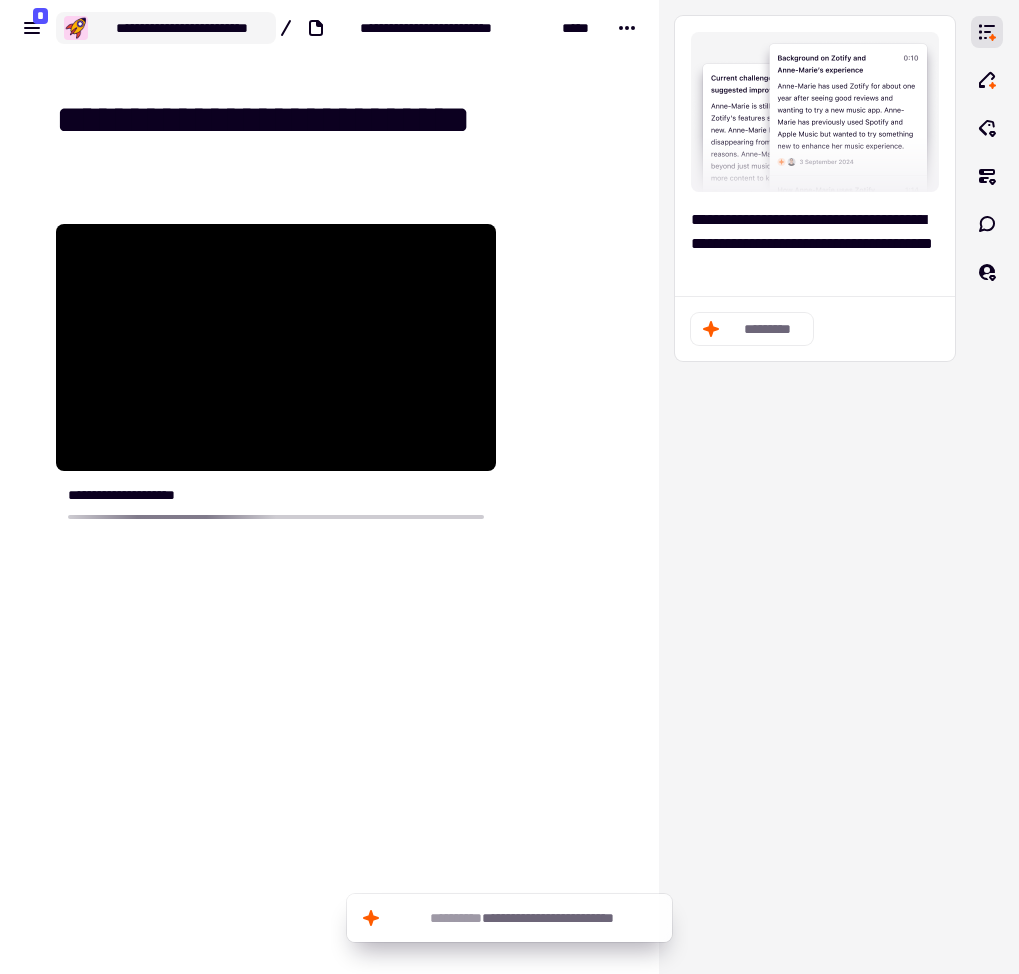 click on "**********" 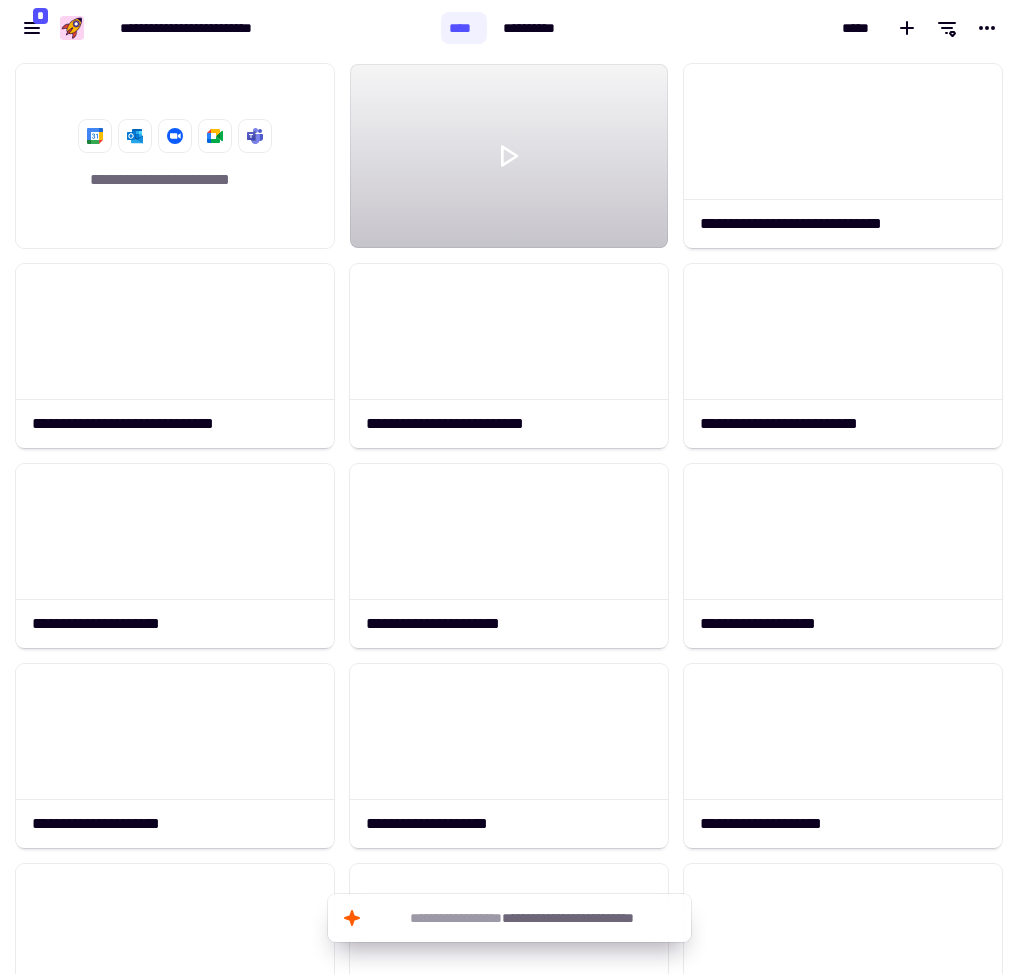 scroll, scrollTop: 1, scrollLeft: 1, axis: both 